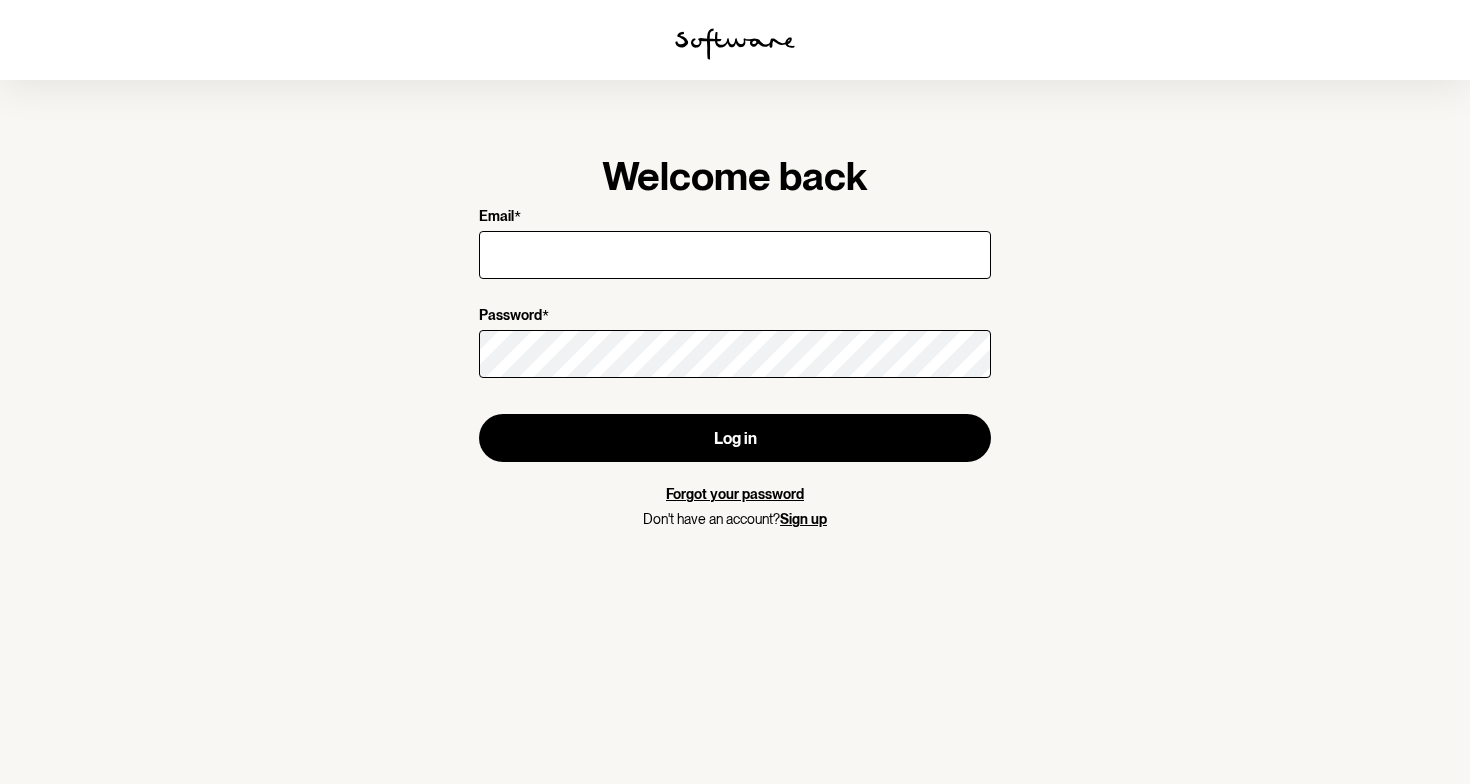 scroll, scrollTop: 0, scrollLeft: 0, axis: both 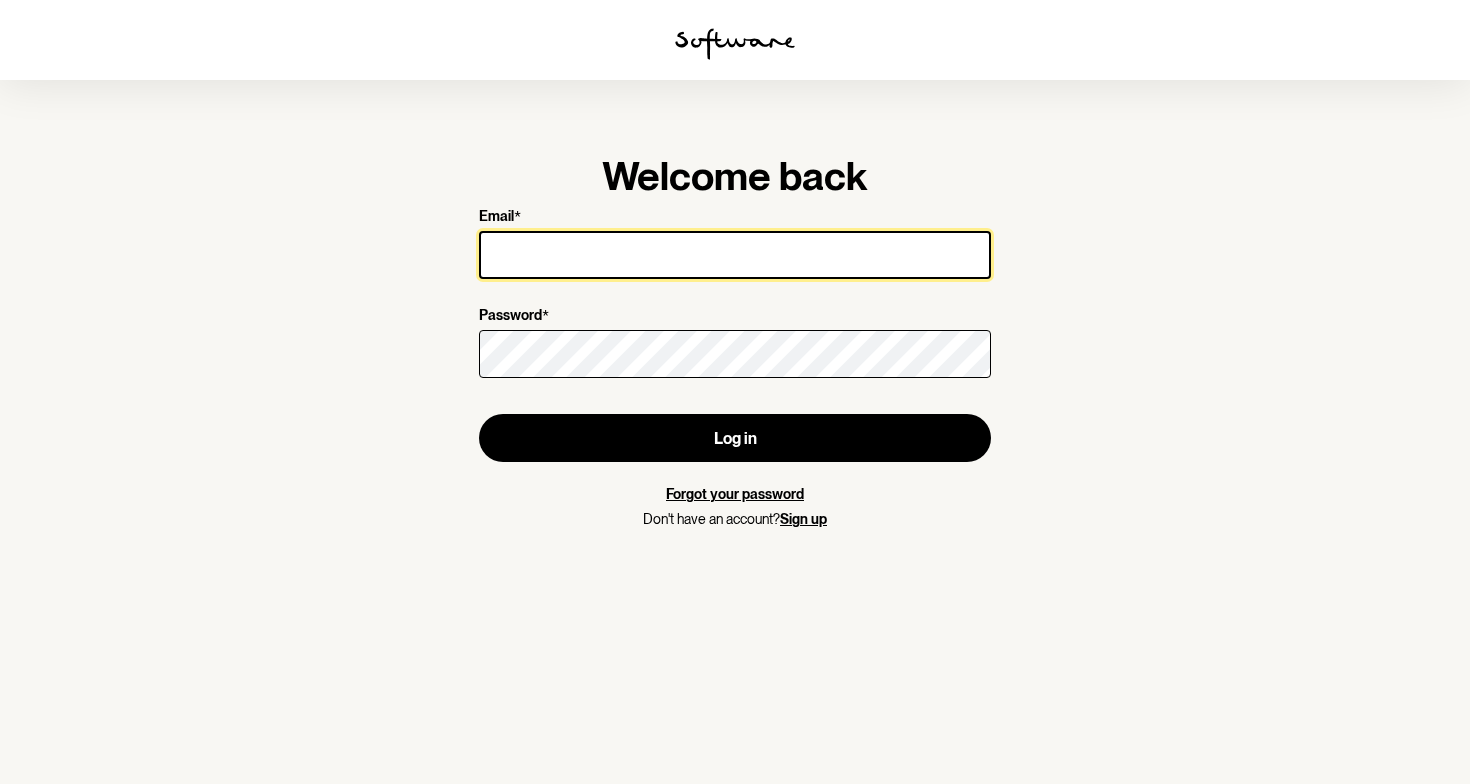 type on "[EMAIL]" 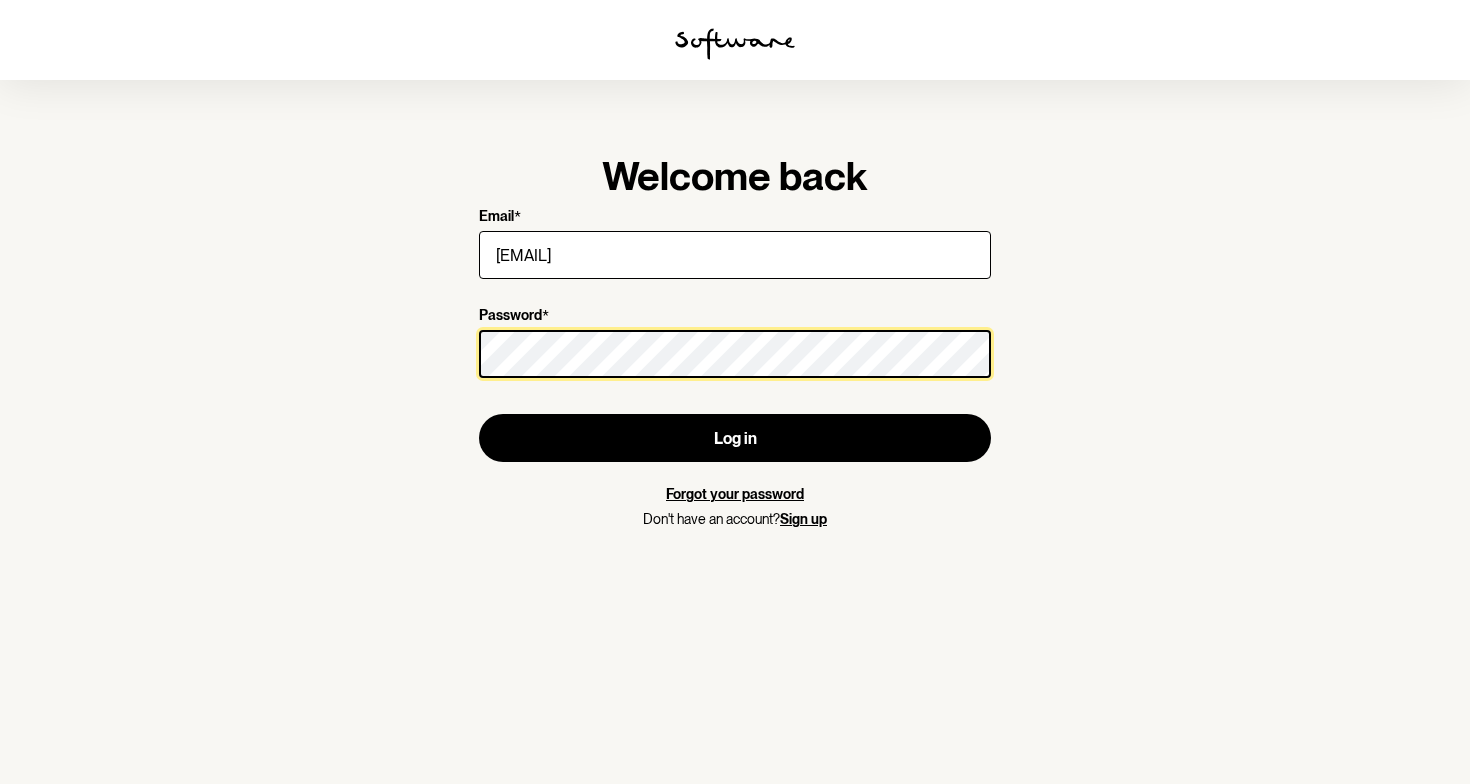 click on "Log in" at bounding box center (735, 438) 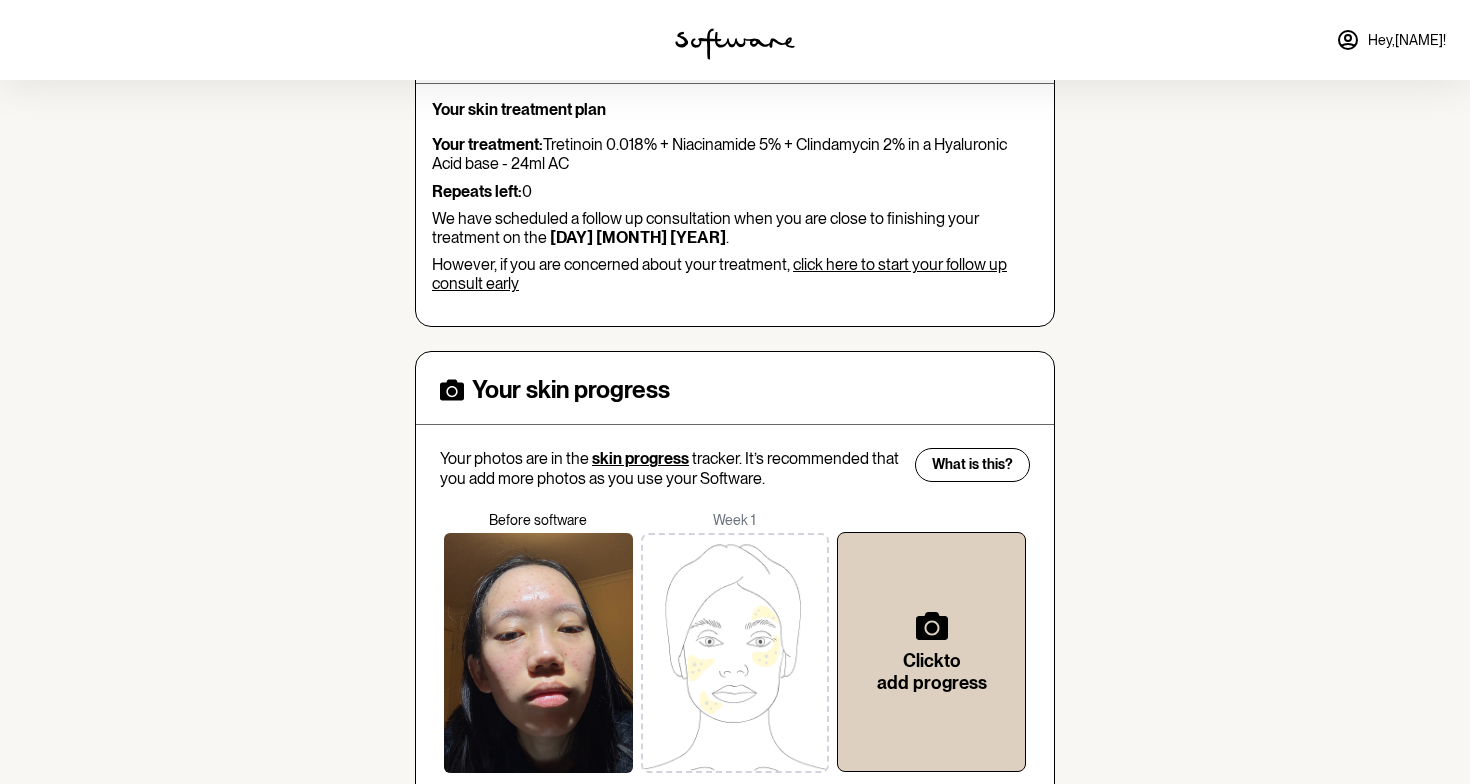 scroll, scrollTop: 263, scrollLeft: 0, axis: vertical 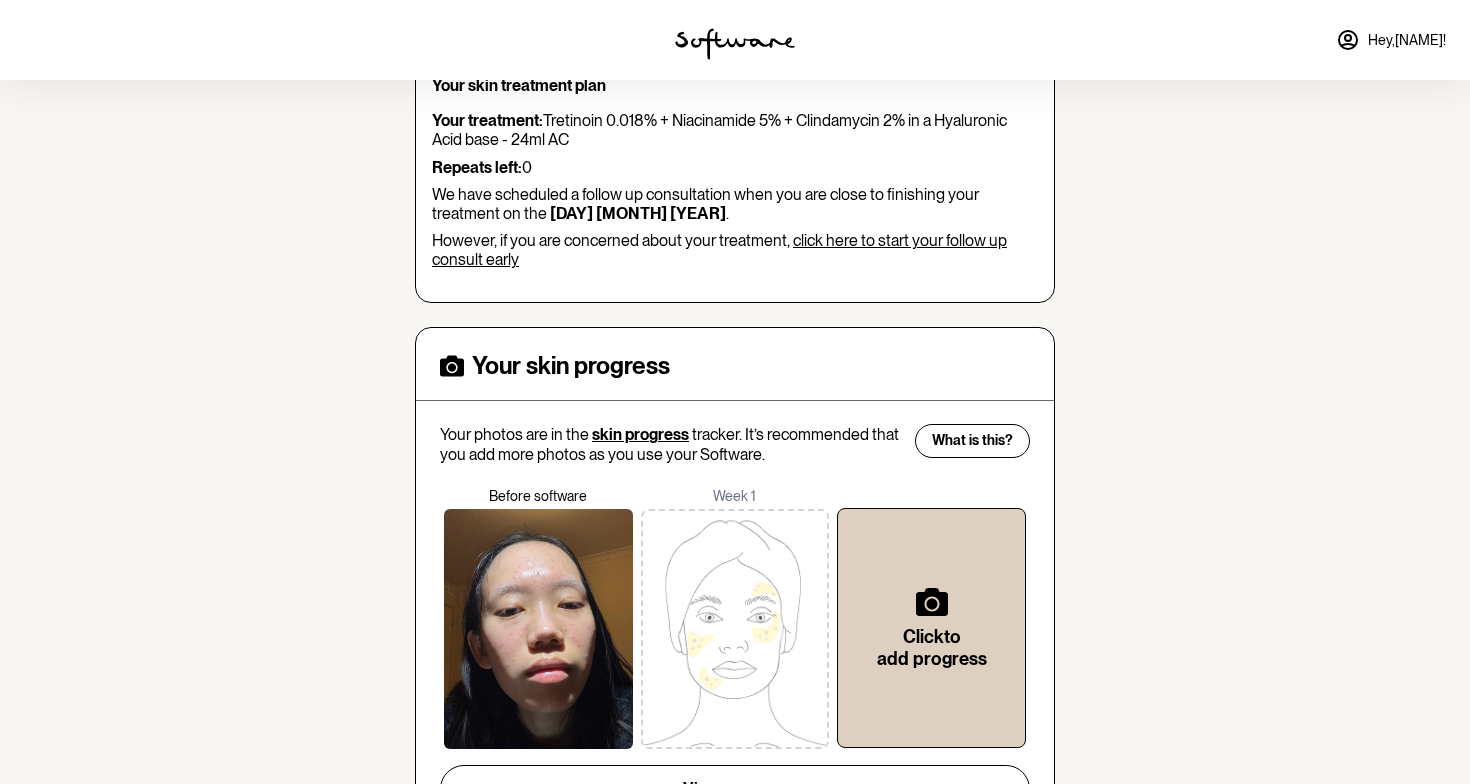 click on "[DAY] [MONTH] [YEAR]" at bounding box center [638, 213] 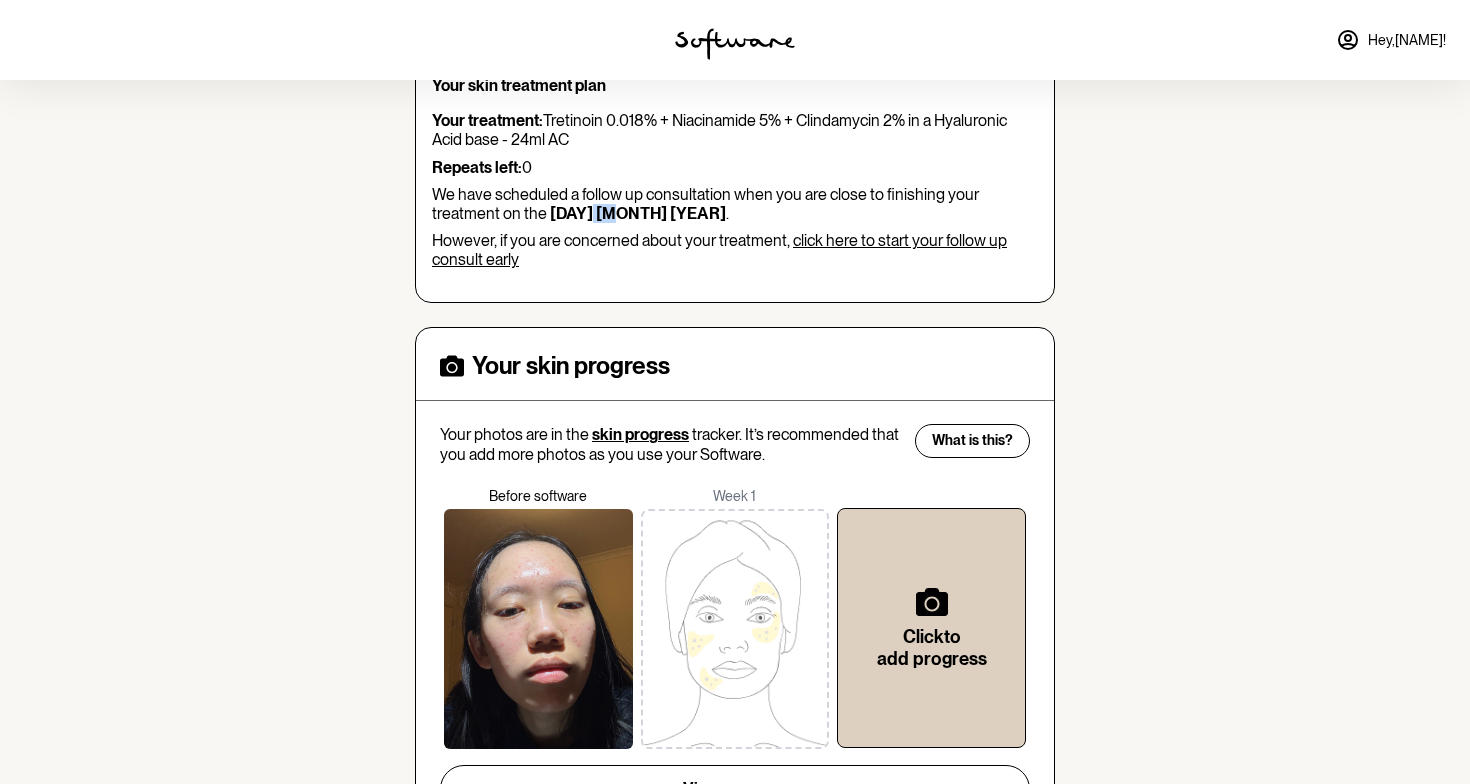 click on "[DAY] [MONTH] [YEAR]" at bounding box center [638, 213] 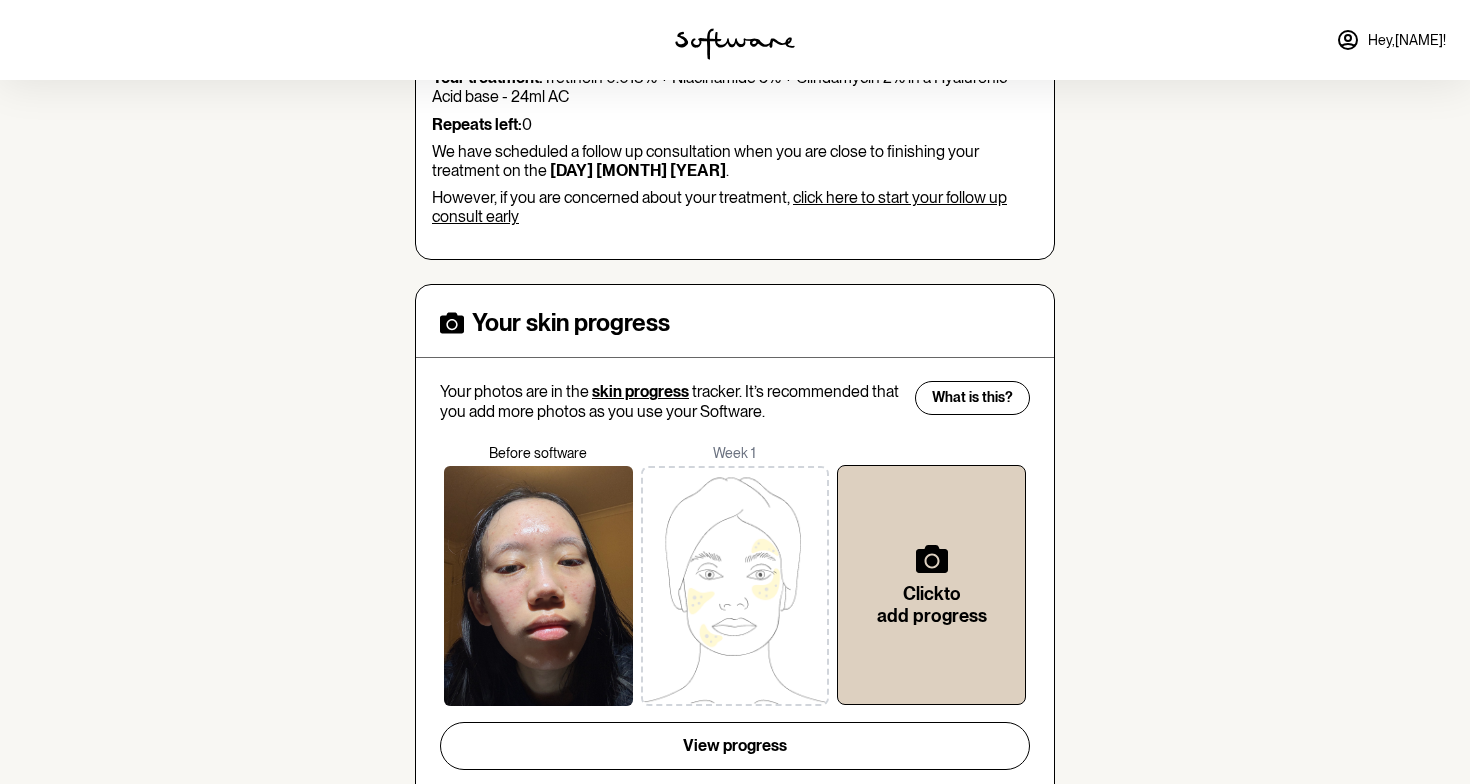 click on "[DAY] [MONTH] [YEAR]" at bounding box center (638, 170) 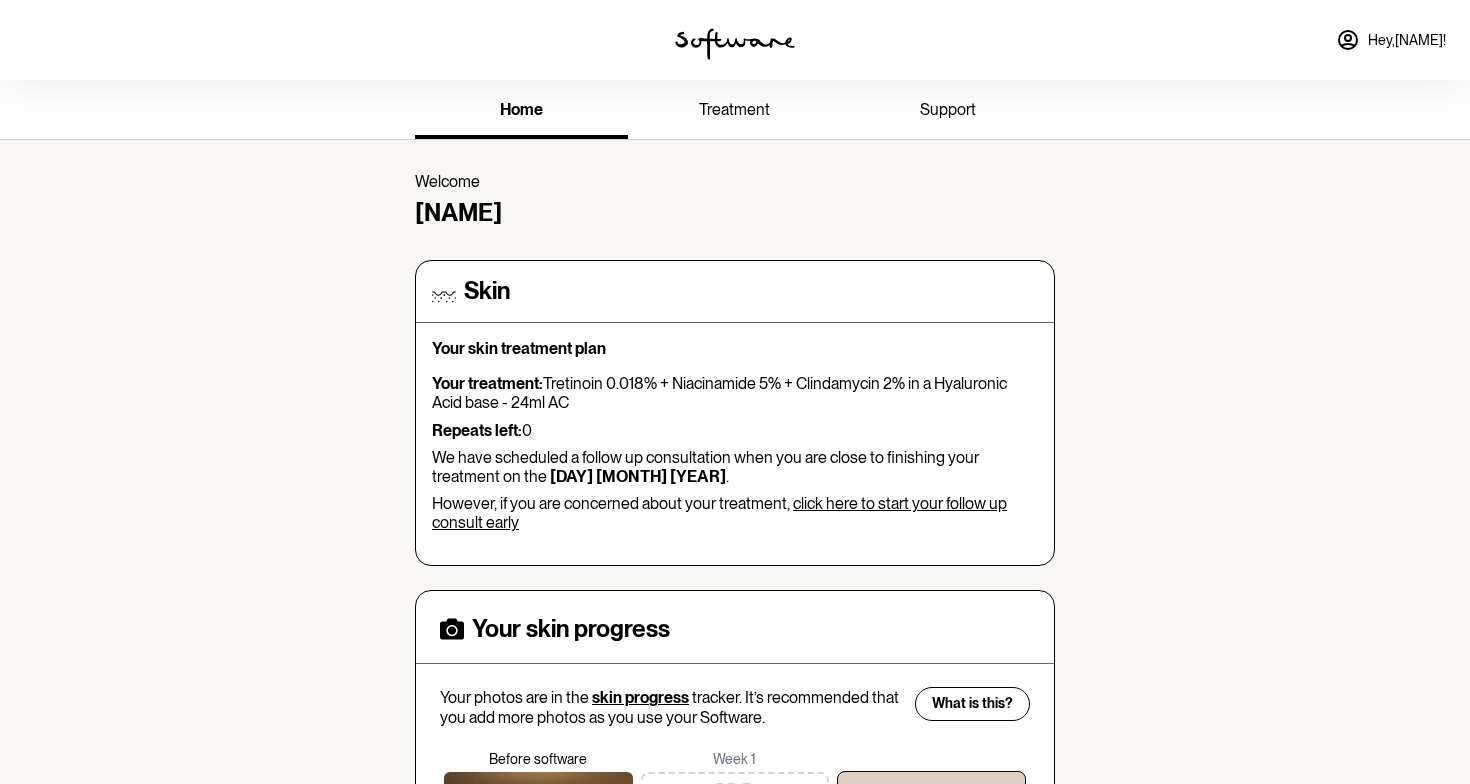 scroll, scrollTop: -1, scrollLeft: 0, axis: vertical 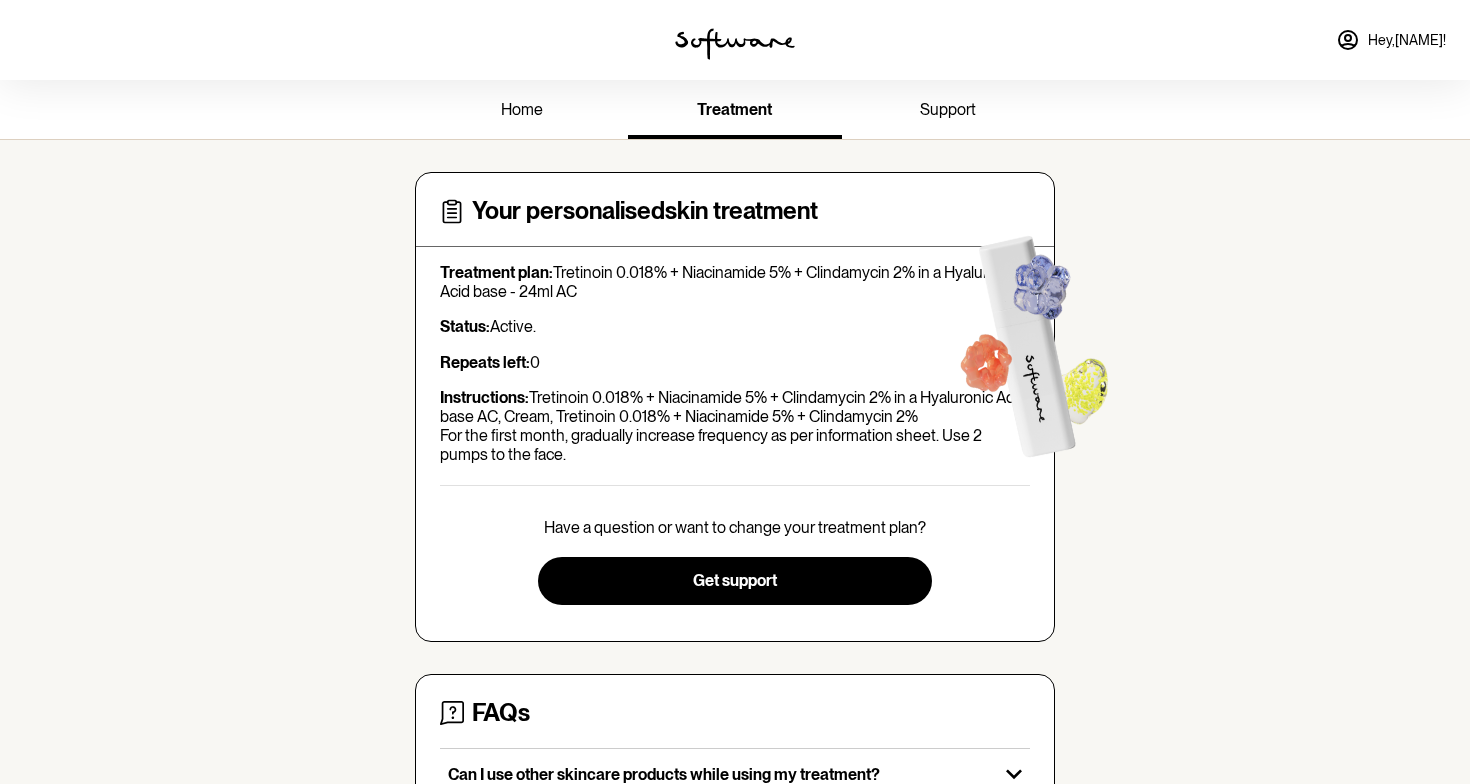 click on "support" at bounding box center (948, 111) 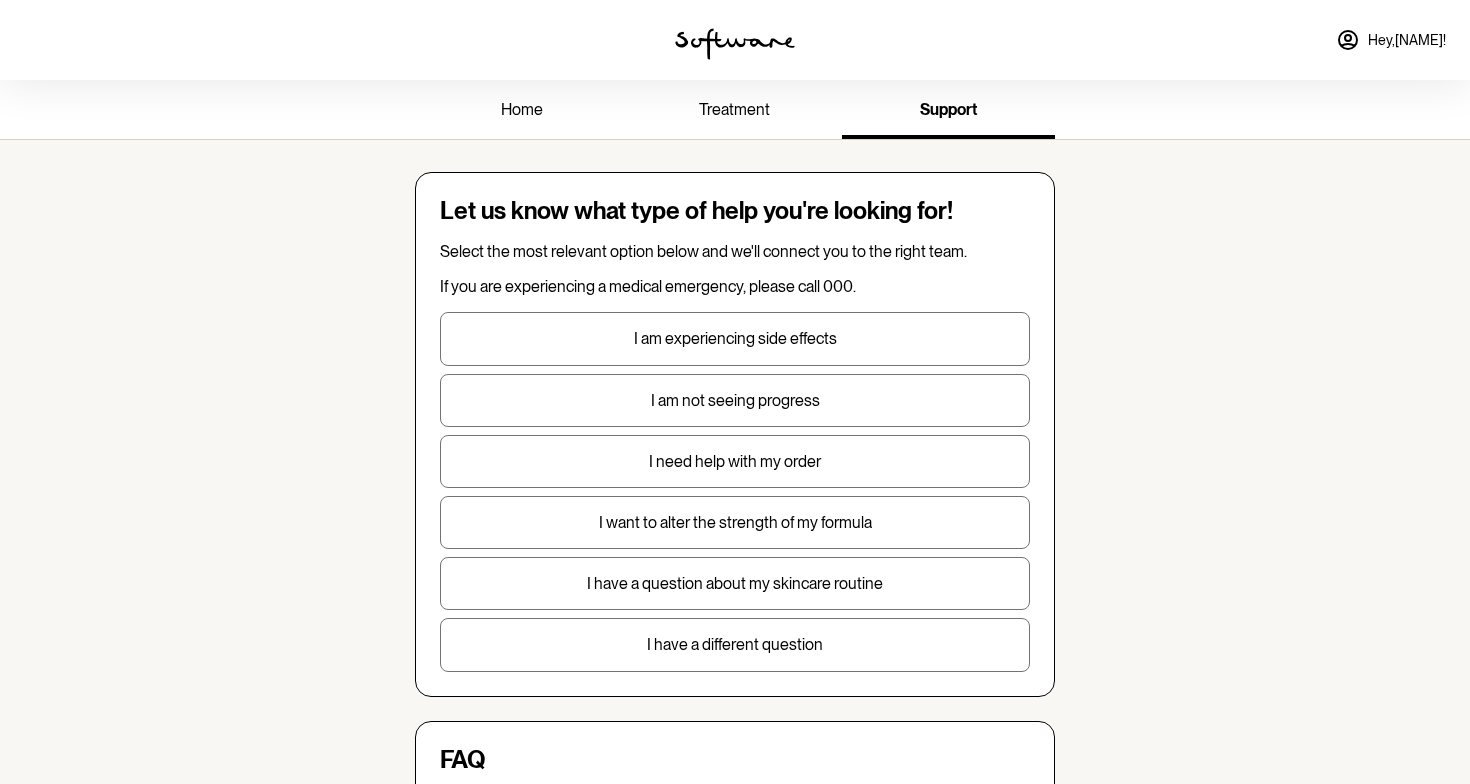 scroll, scrollTop: -1, scrollLeft: 0, axis: vertical 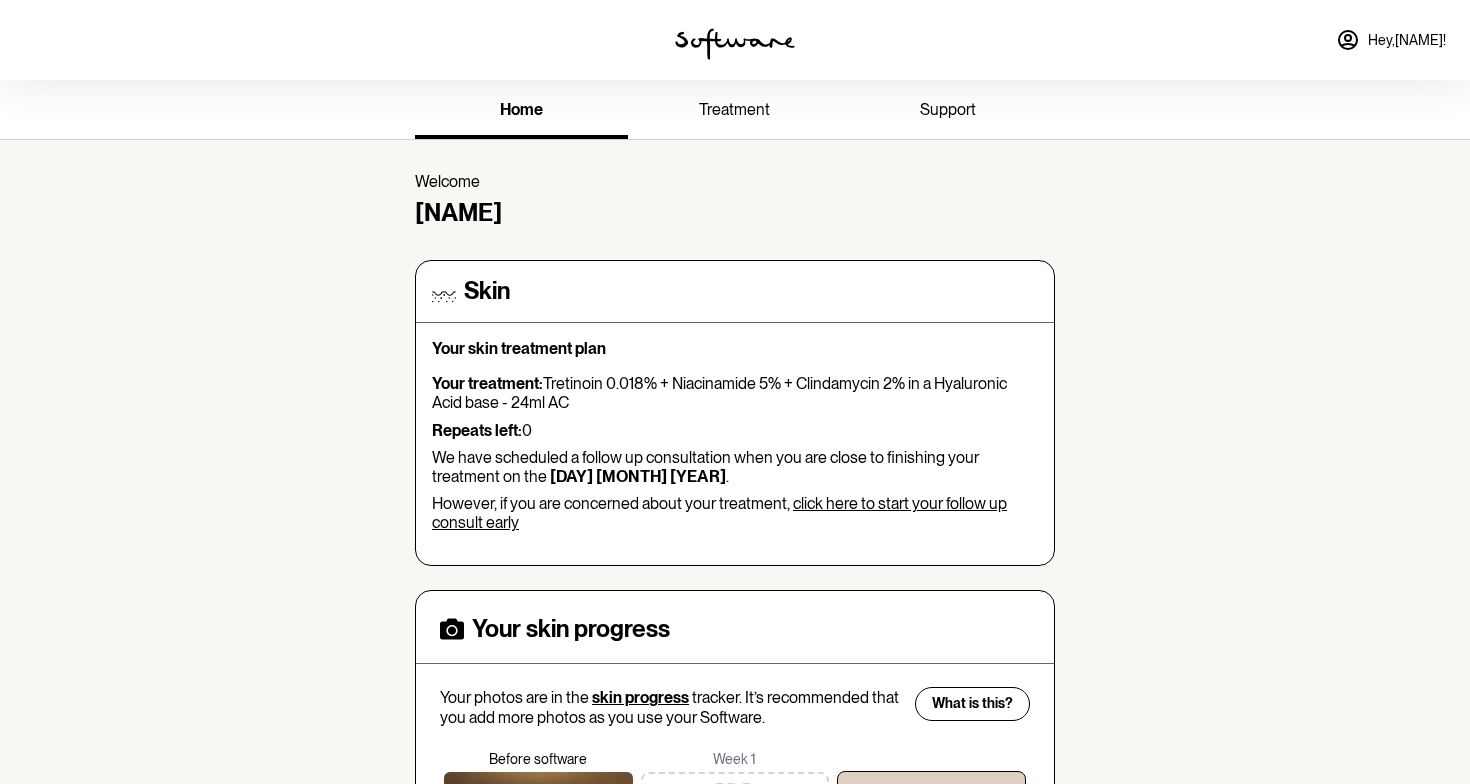 click on "treatment" at bounding box center [734, 111] 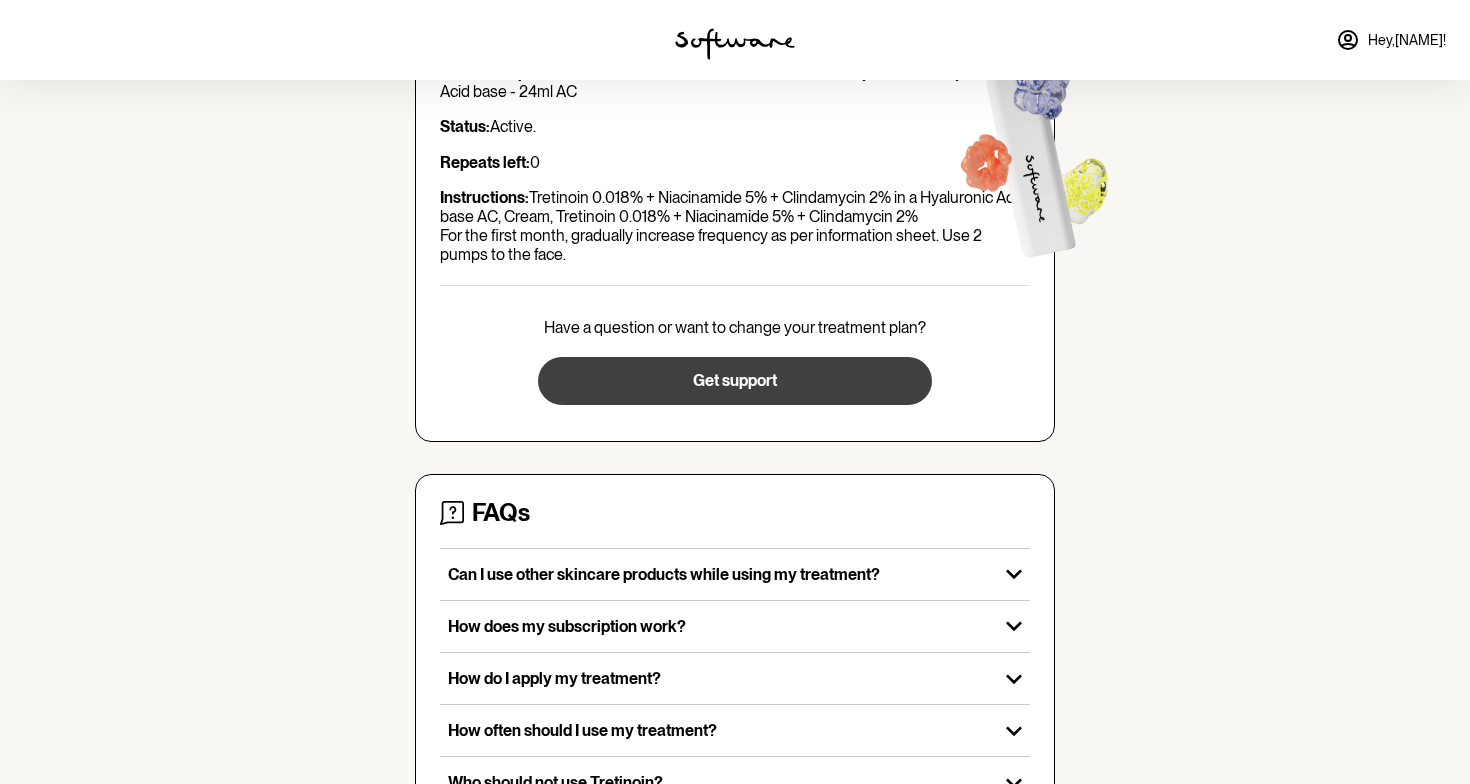 scroll, scrollTop: 49, scrollLeft: 0, axis: vertical 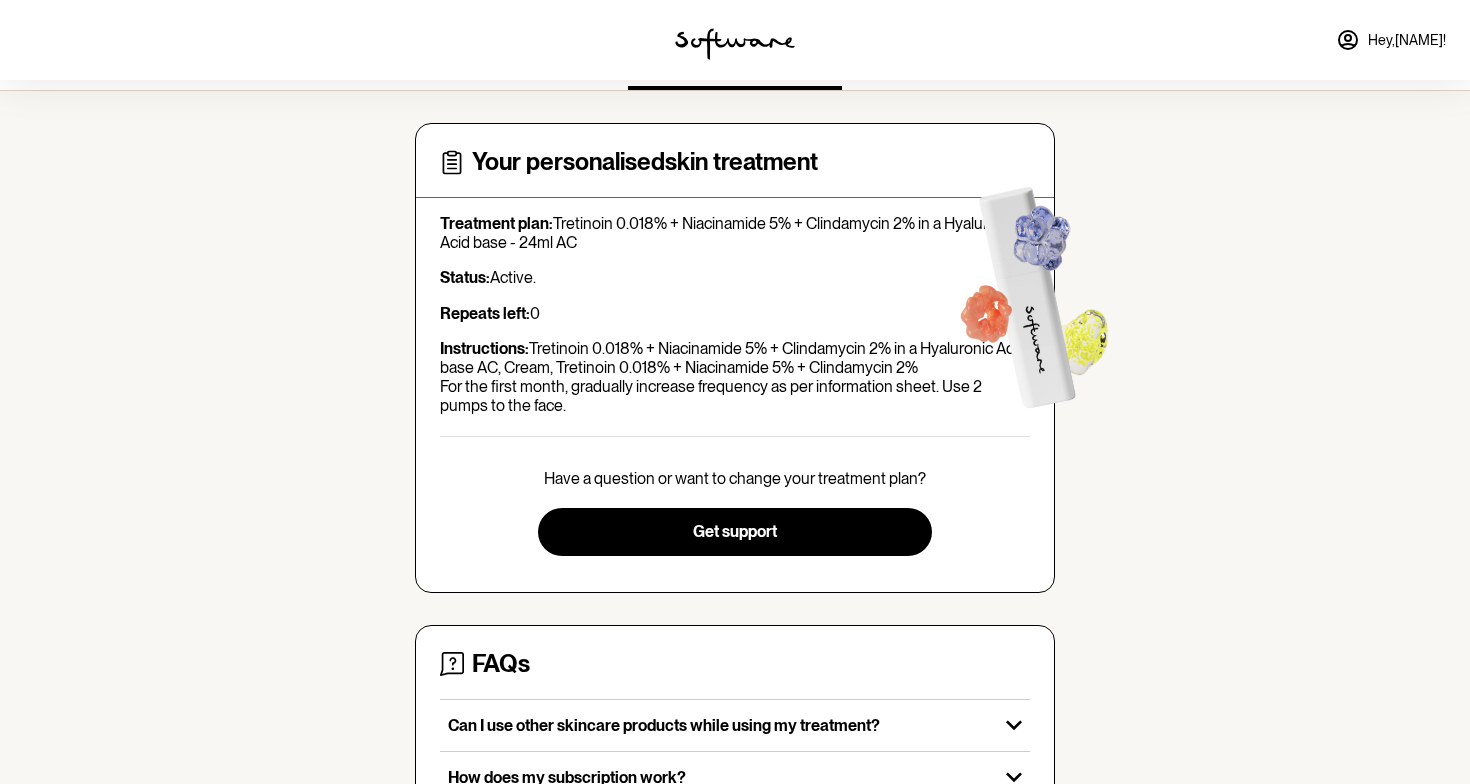 click on "Treatment plan:  Tretinoin 0.018% + Niacinamide 5% + Clindamycin 2% in a Hyaluronic Acid base - 24ml AC Status:  Active. Repeats left:  0 Instructions:  Tretinoin 0.018% + Niacinamide 5% + Clindamycin 2% in a Hyaluronic Acid base AC, Cream, Tretinoin 0.018% + Niacinamide 5% + Clindamycin 2%
For the first month, gradually increase frequency as per information sheet. Use 2 pumps to the face." at bounding box center [735, 315] 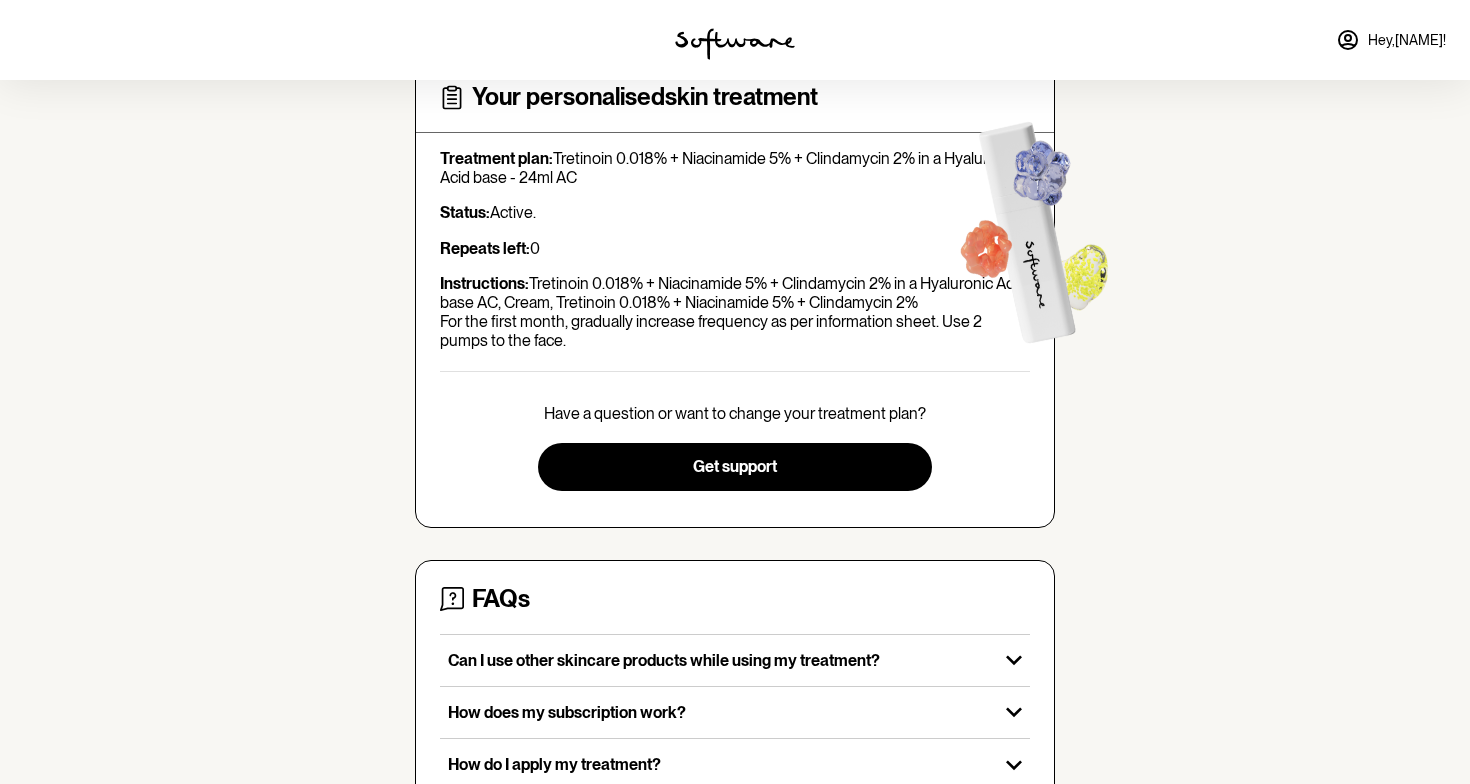 scroll, scrollTop: 106, scrollLeft: 0, axis: vertical 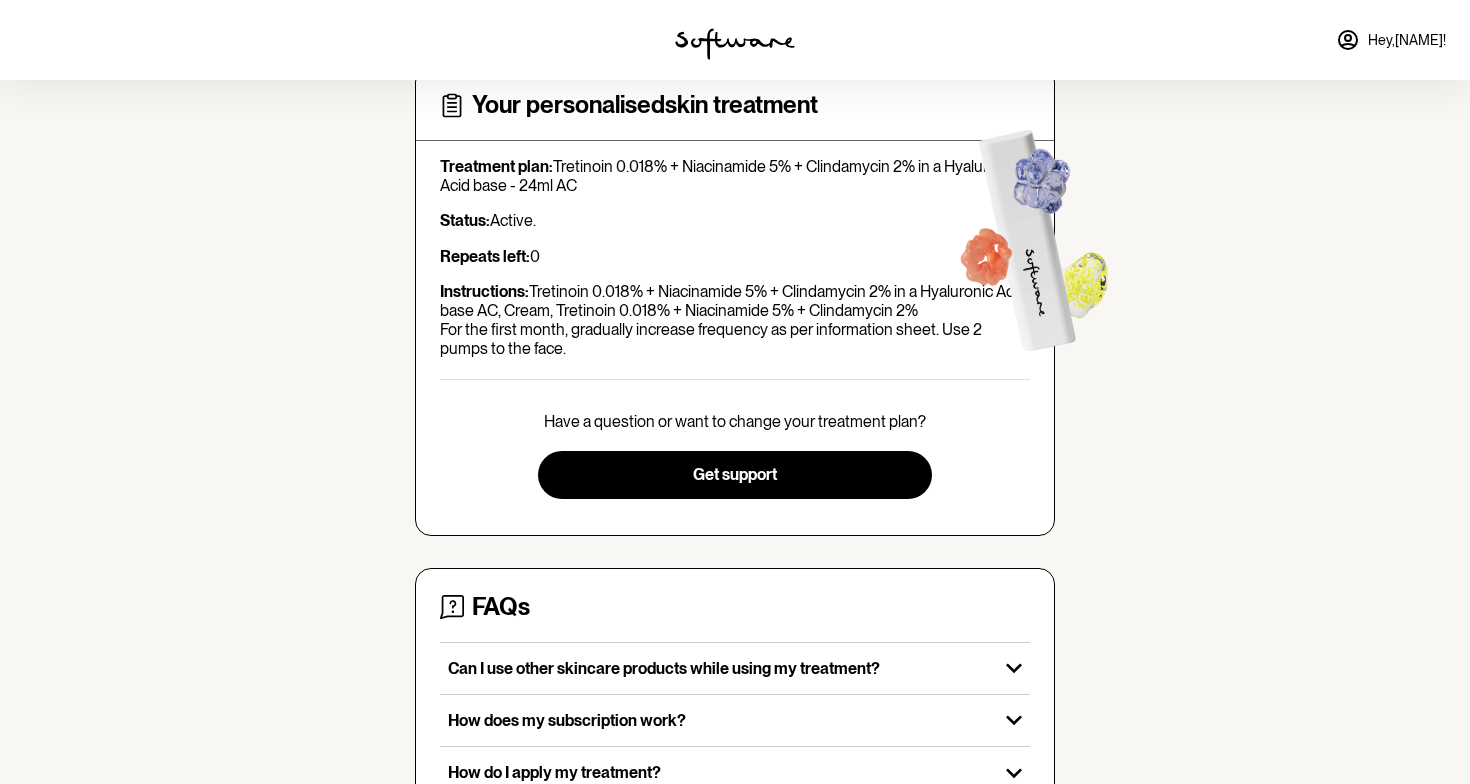 drag, startPoint x: 587, startPoint y: 181, endPoint x: 557, endPoint y: 159, distance: 37.202152 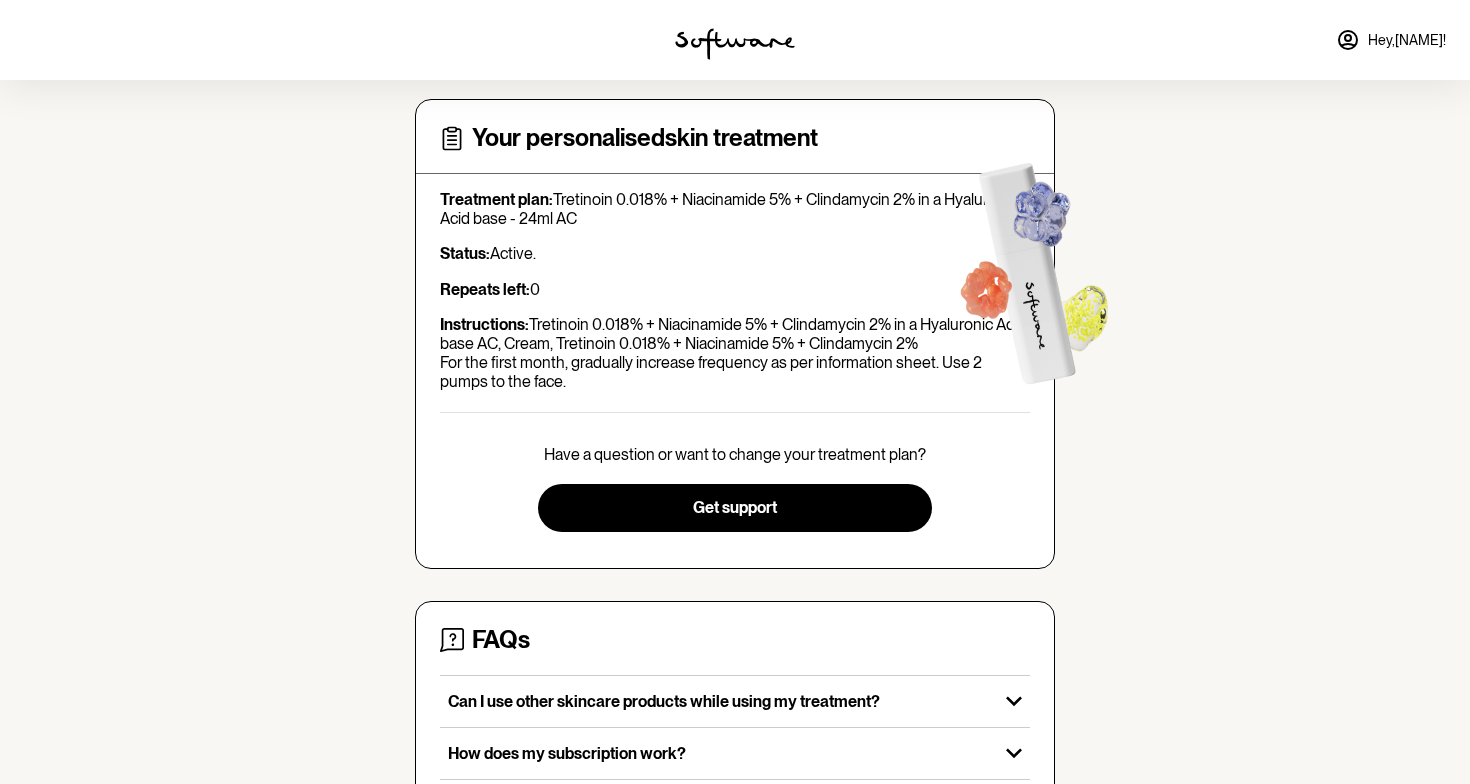 scroll, scrollTop: 63, scrollLeft: 0, axis: vertical 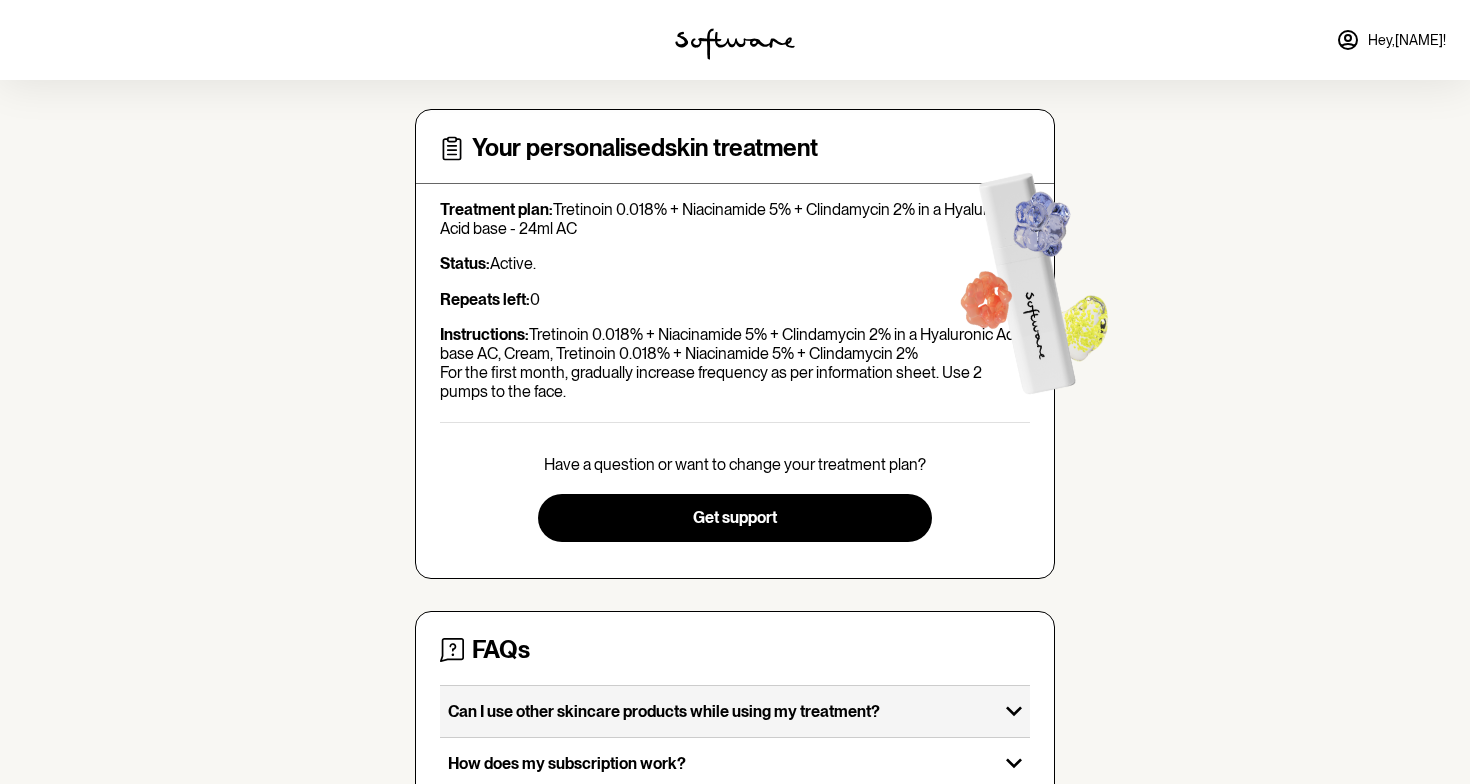 copy on "Tretinoin 0.018% + Niacinamide 5% + Clindamycin 2% in a Hyaluronic Acid base - 24ml AC" 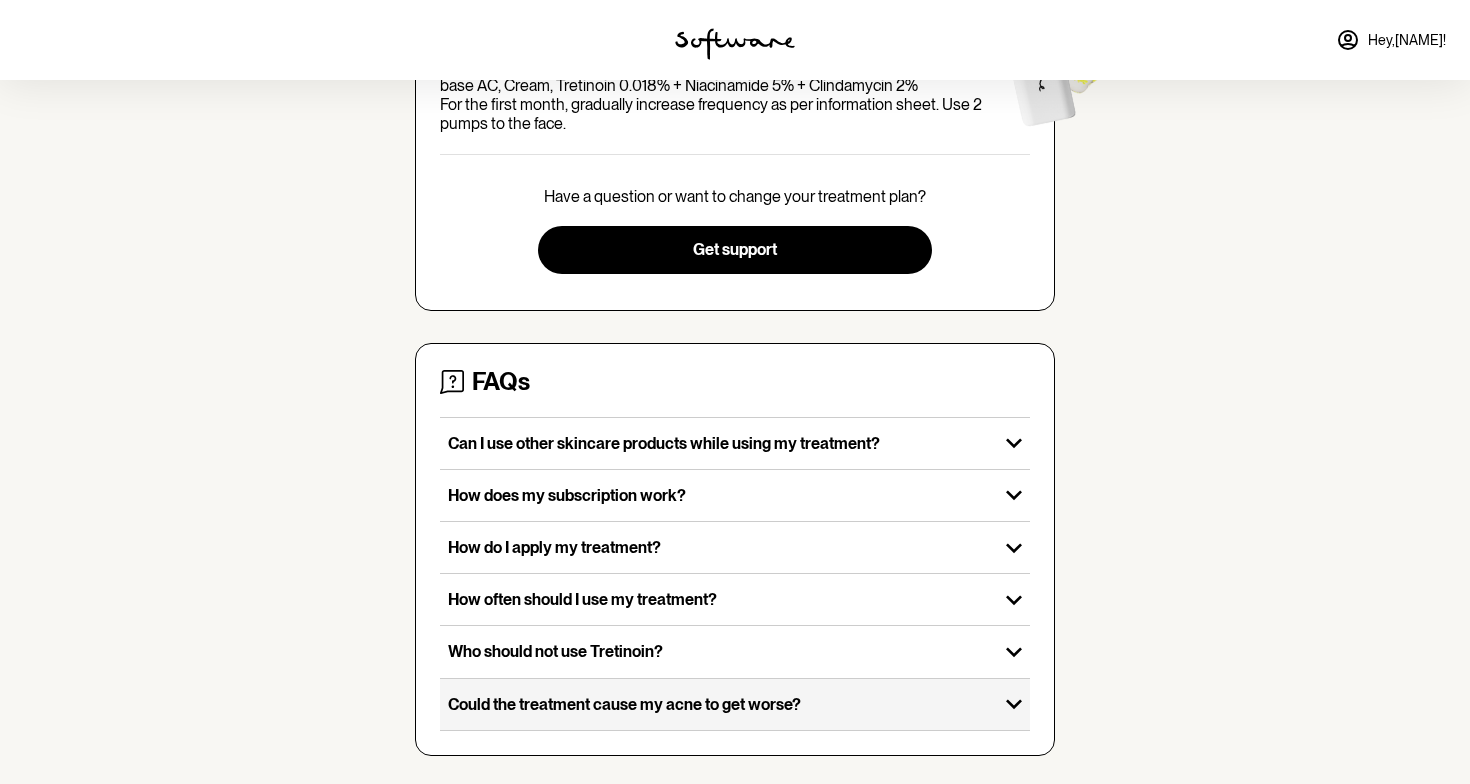 scroll, scrollTop: 330, scrollLeft: 0, axis: vertical 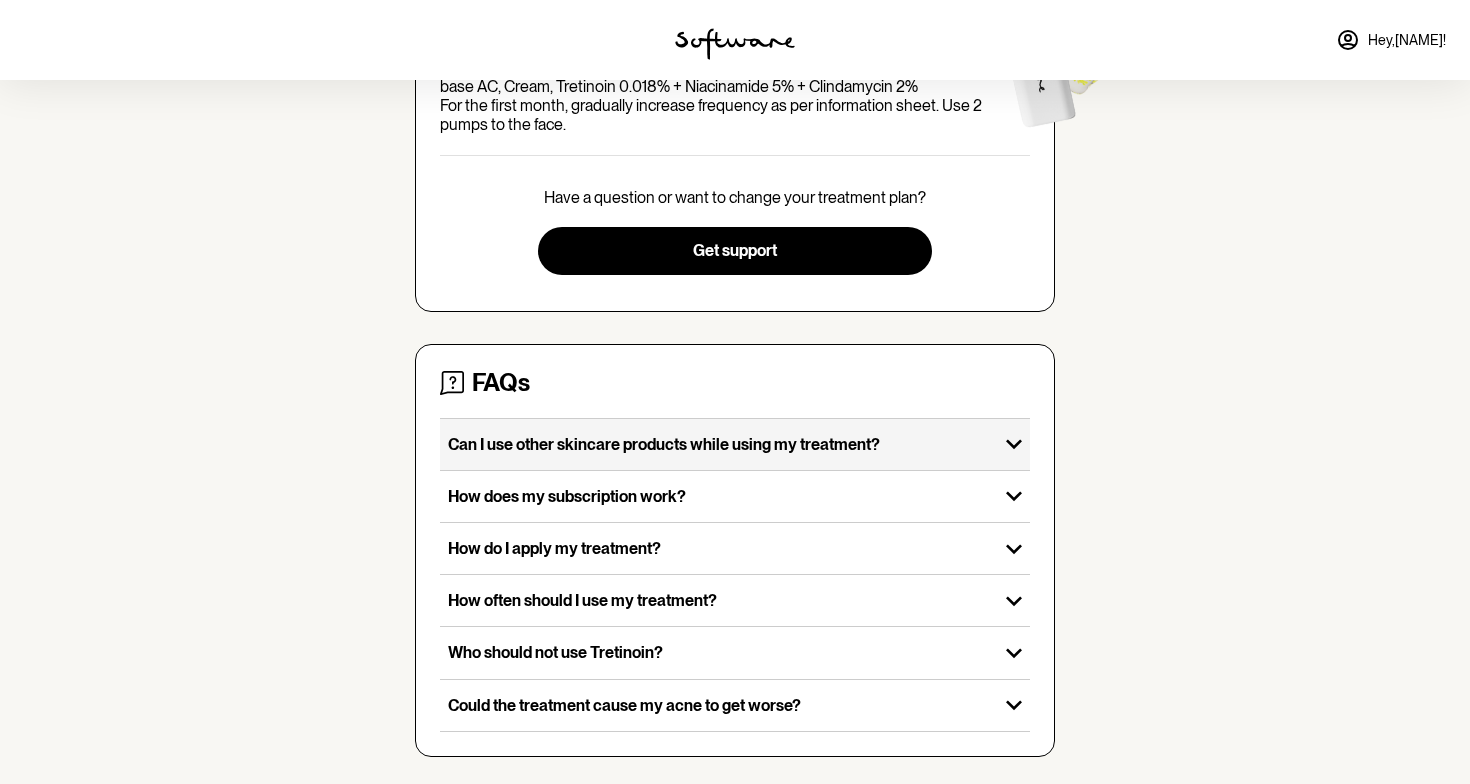 click on "Can I use other skincare products while using my treatment?" at bounding box center [719, 444] 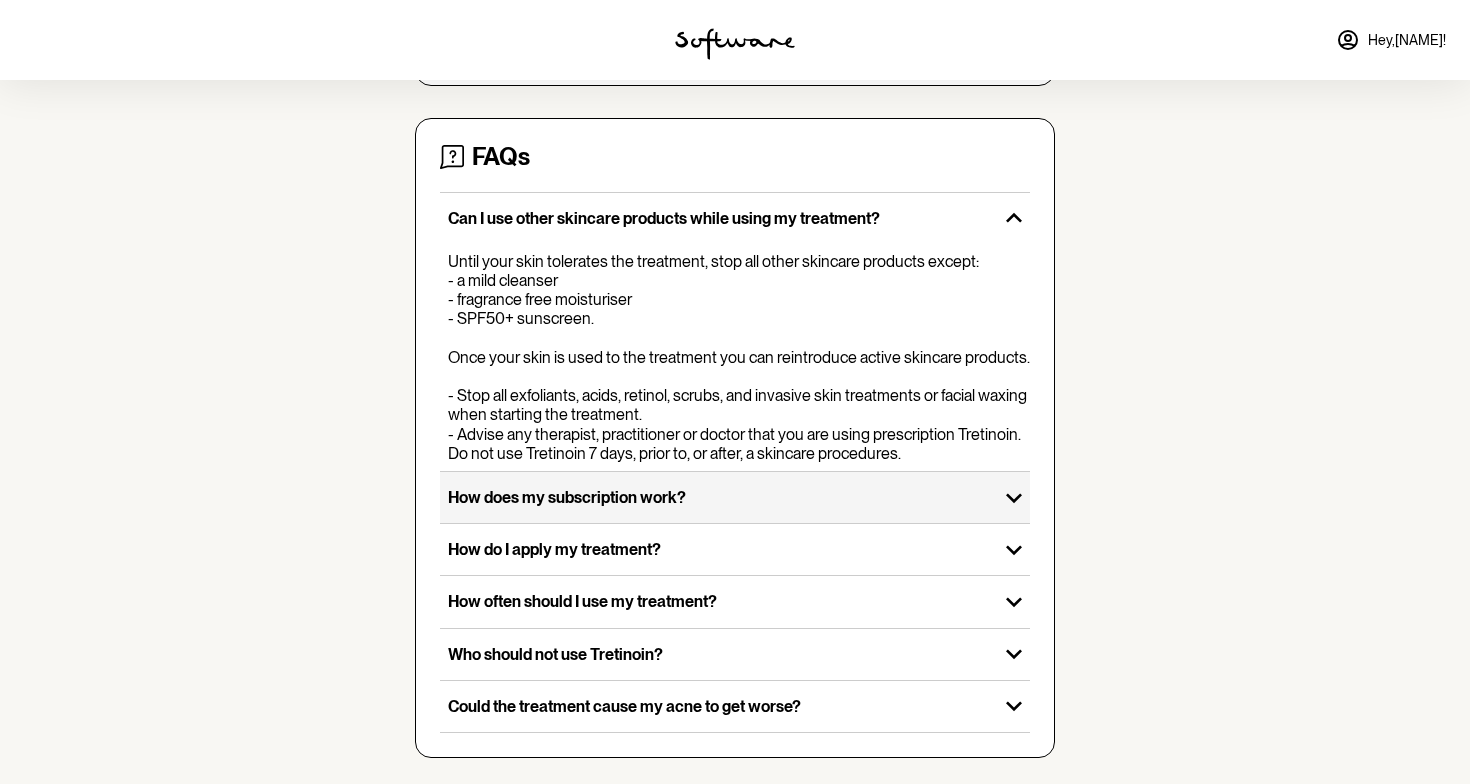 scroll, scrollTop: 555, scrollLeft: 0, axis: vertical 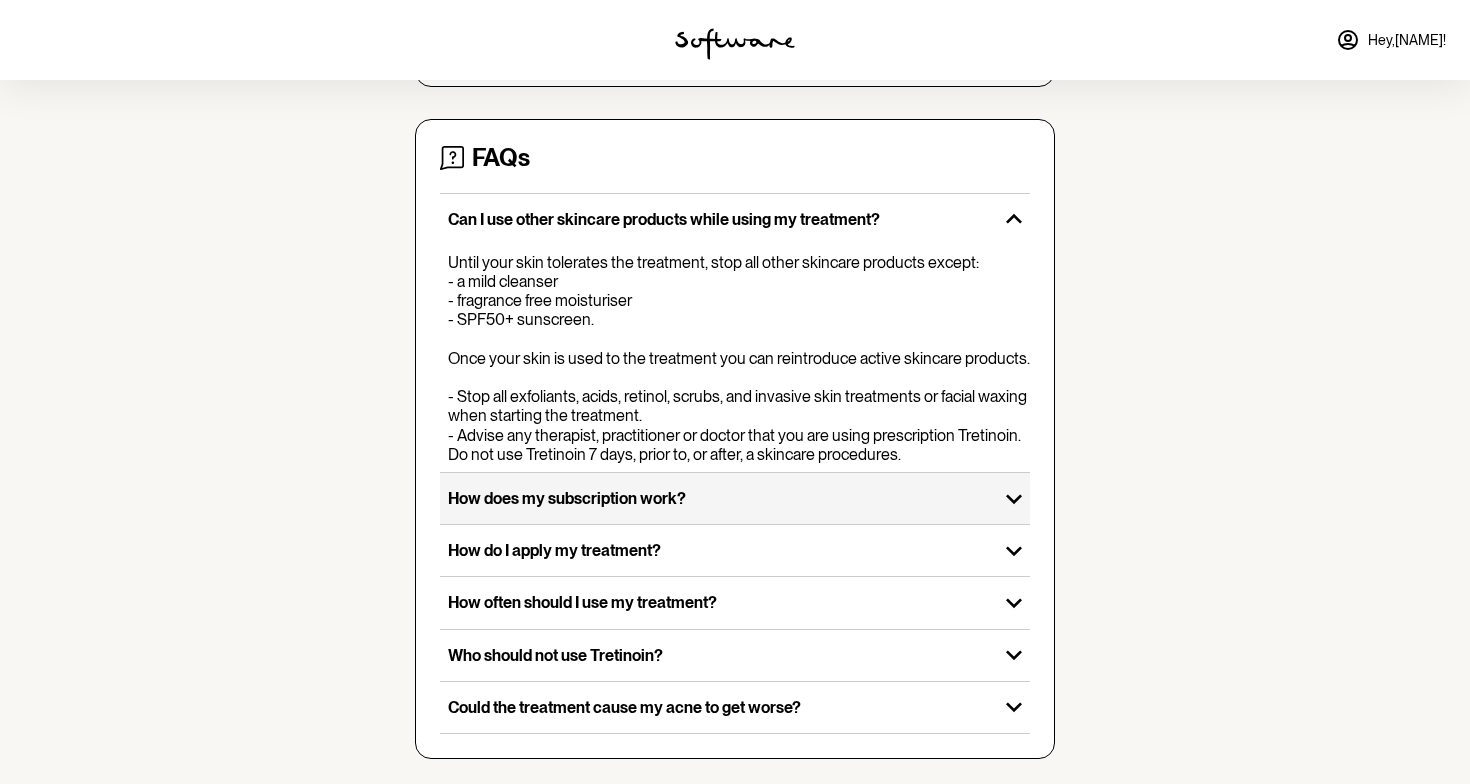 click on "How does my subscription work?" at bounding box center (719, 498) 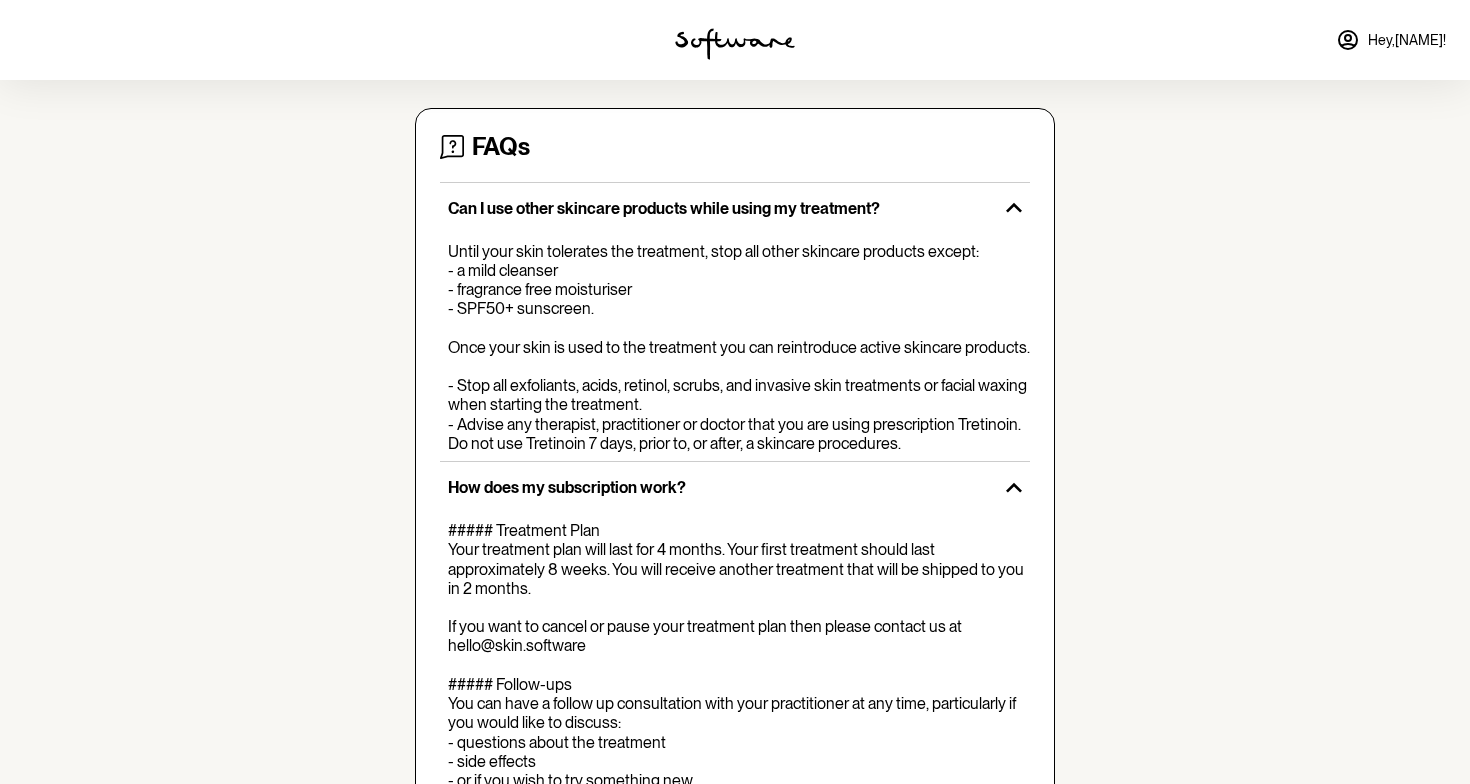 scroll, scrollTop: 565, scrollLeft: 0, axis: vertical 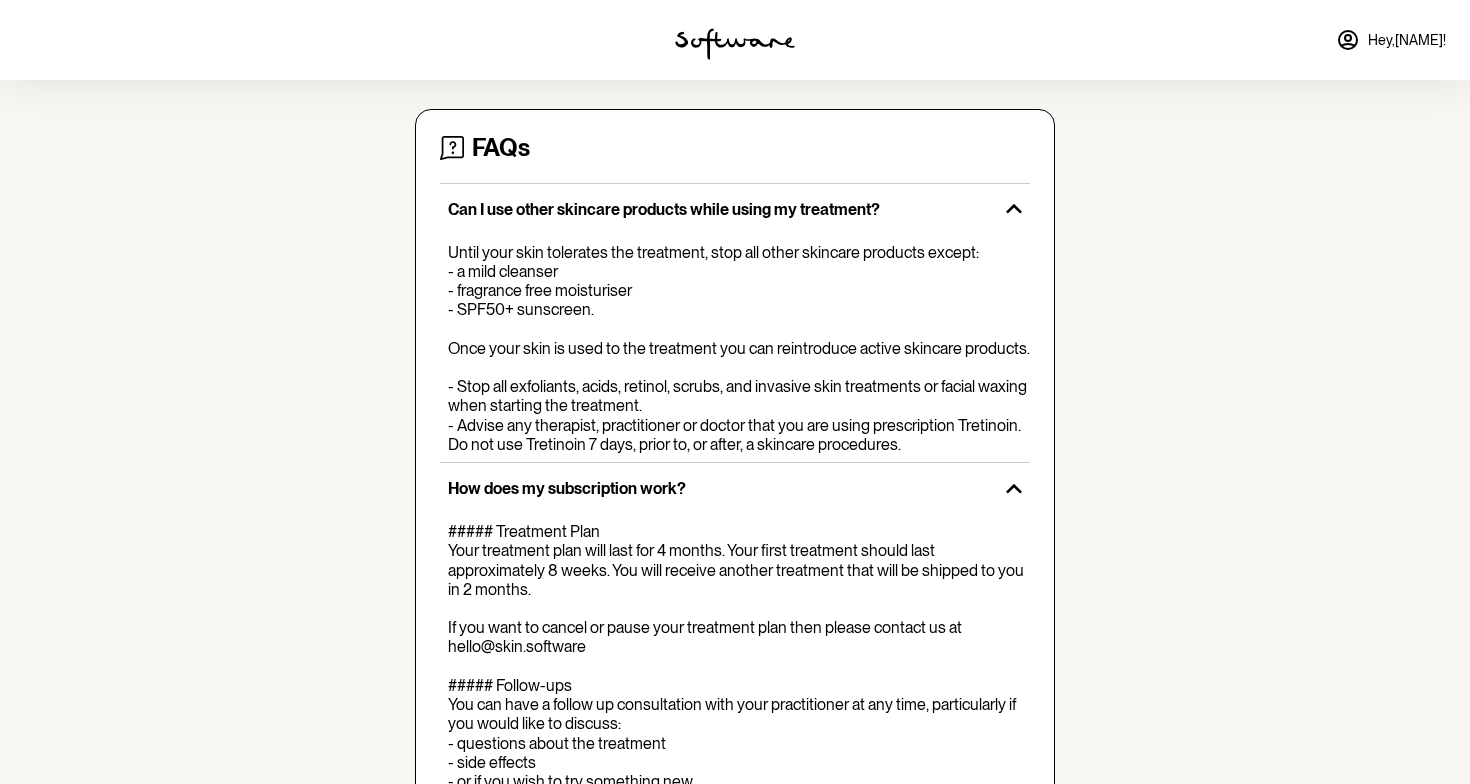 click on "home treatment support Your personalised  skin   treatment Treatment plan:  Tretinoin 0.018% + Niacinamide 5% + Clindamycin 2% in a Hyaluronic Acid base - 24ml AC Status:  Active. Repeats left:  0 Instructions:  Tretinoin 0.018% + Niacinamide 5% + Clindamycin 2% in a Hyaluronic Acid base AC, Cream, Tretinoin 0.018% + Niacinamide 5% + Clindamycin 2%
For the first month, gradually increase frequency as per information sheet. Use 2 pumps to the face. Have a question or want to change your treatment plan? Get support FAQs Can I use other skincare products while using my treatment? How does my subscription work?  How do I apply my treatment?  How often should I use my treatment? Who should not use Tretinoin? Could the treatment cause my acne to get worse?" at bounding box center (735, 319) 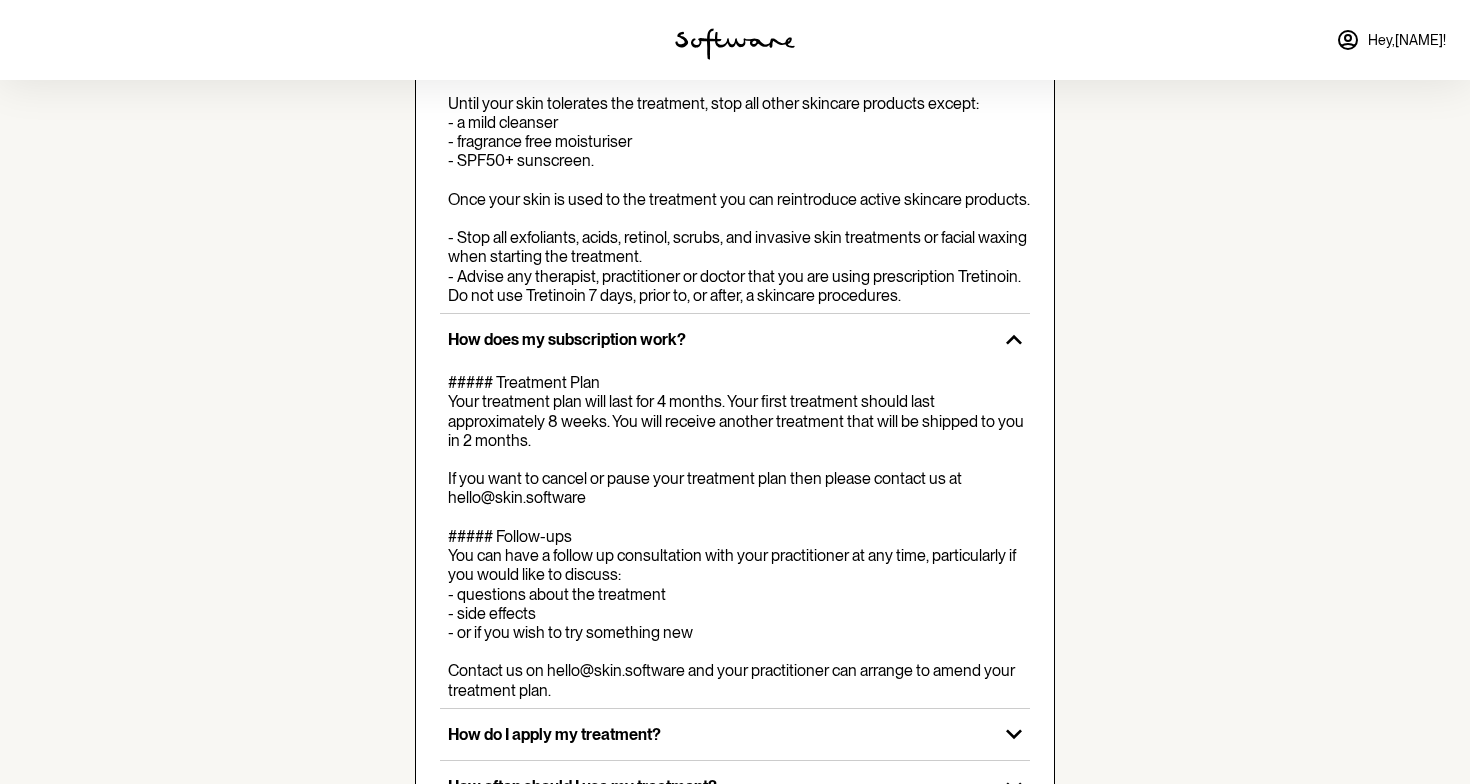 scroll, scrollTop: 730, scrollLeft: 0, axis: vertical 